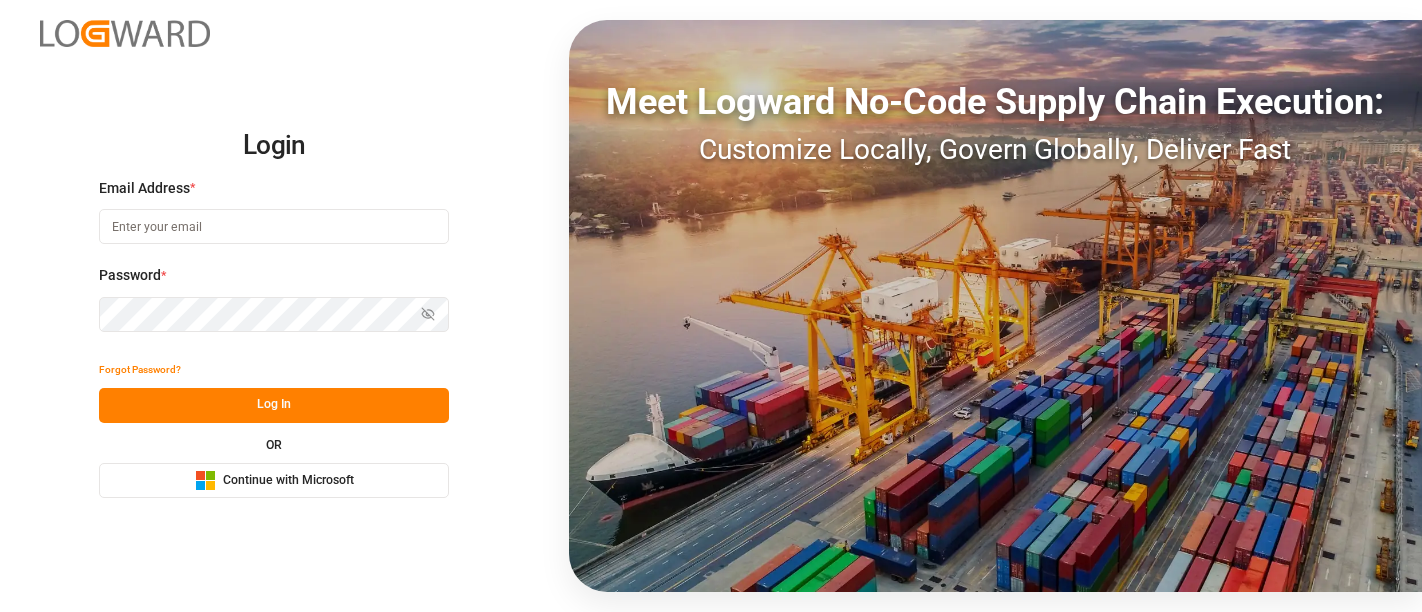 scroll, scrollTop: 0, scrollLeft: 0, axis: both 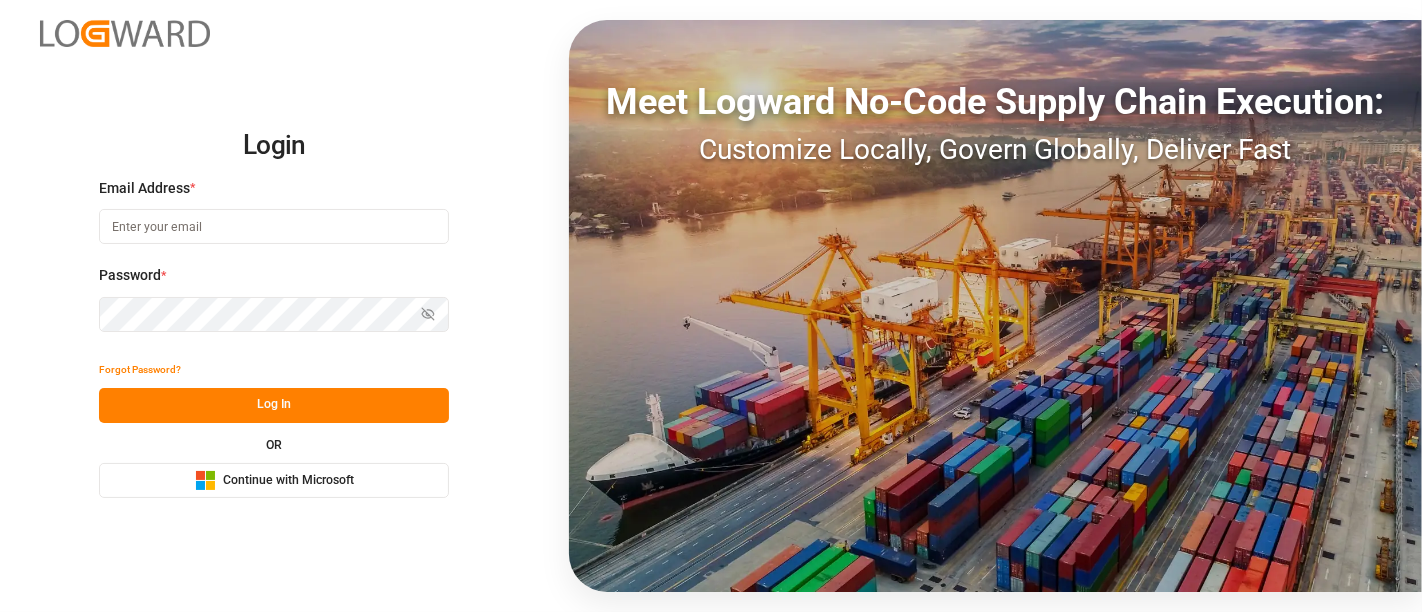 click on "Continue with Microsoft" at bounding box center [288, 481] 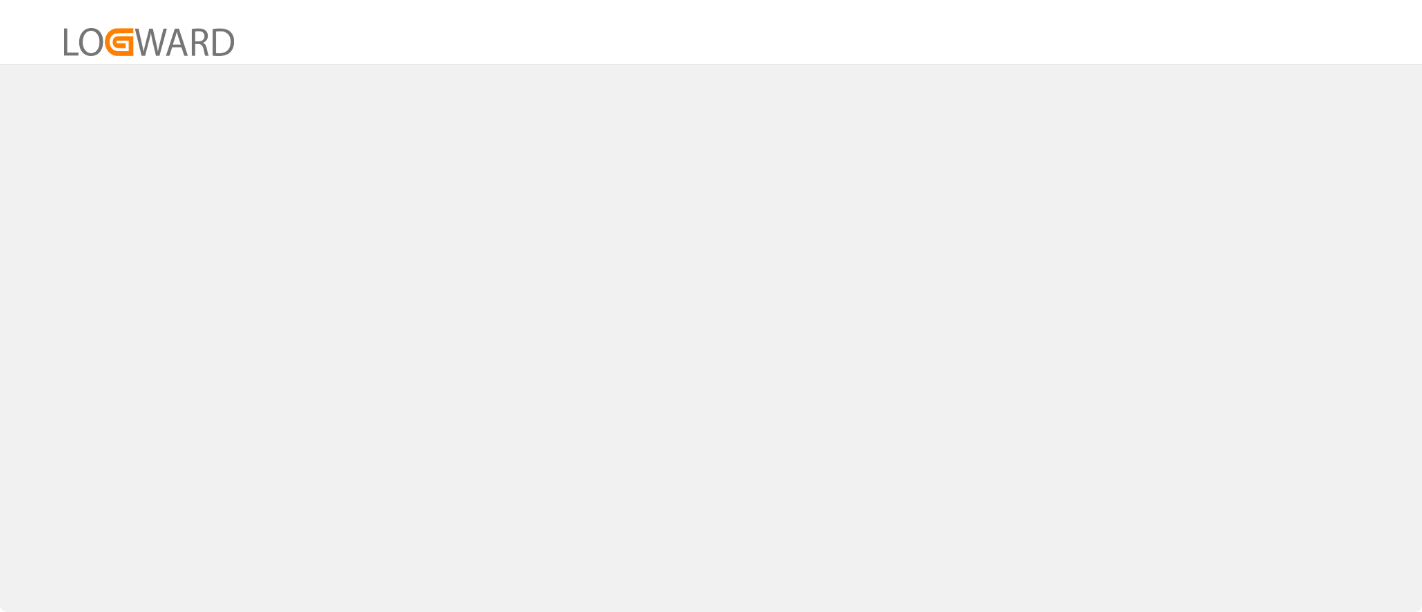 scroll, scrollTop: 0, scrollLeft: 0, axis: both 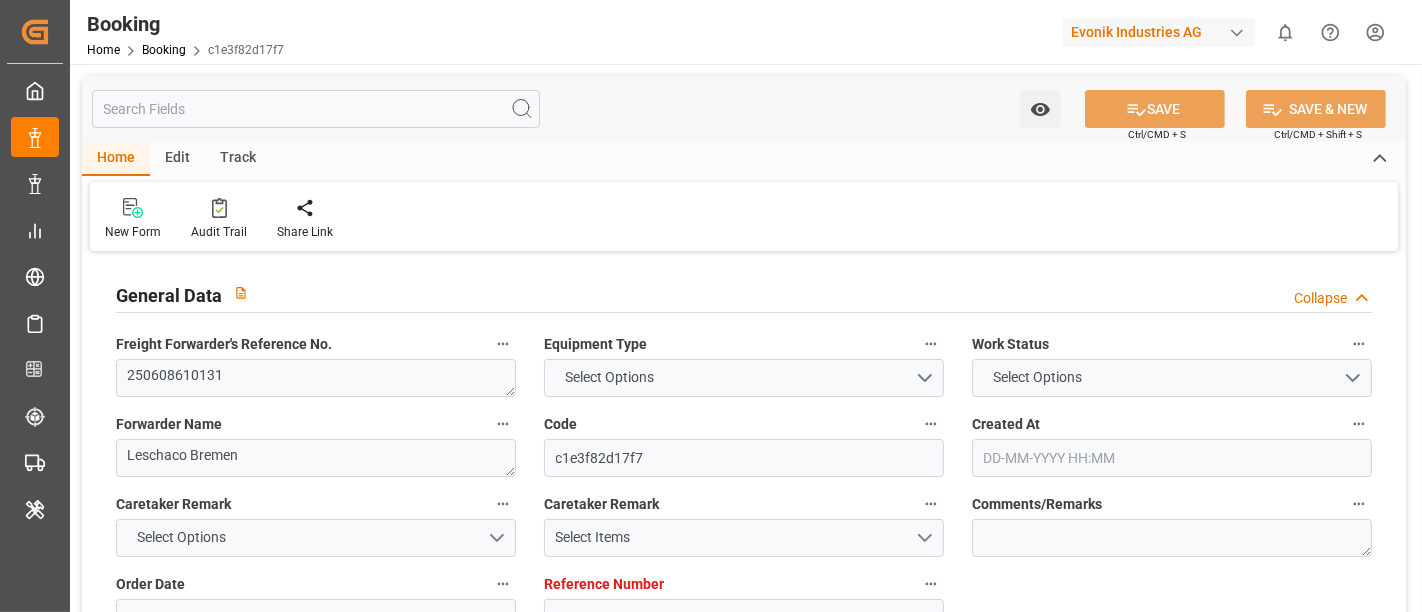 type on "4006591922" 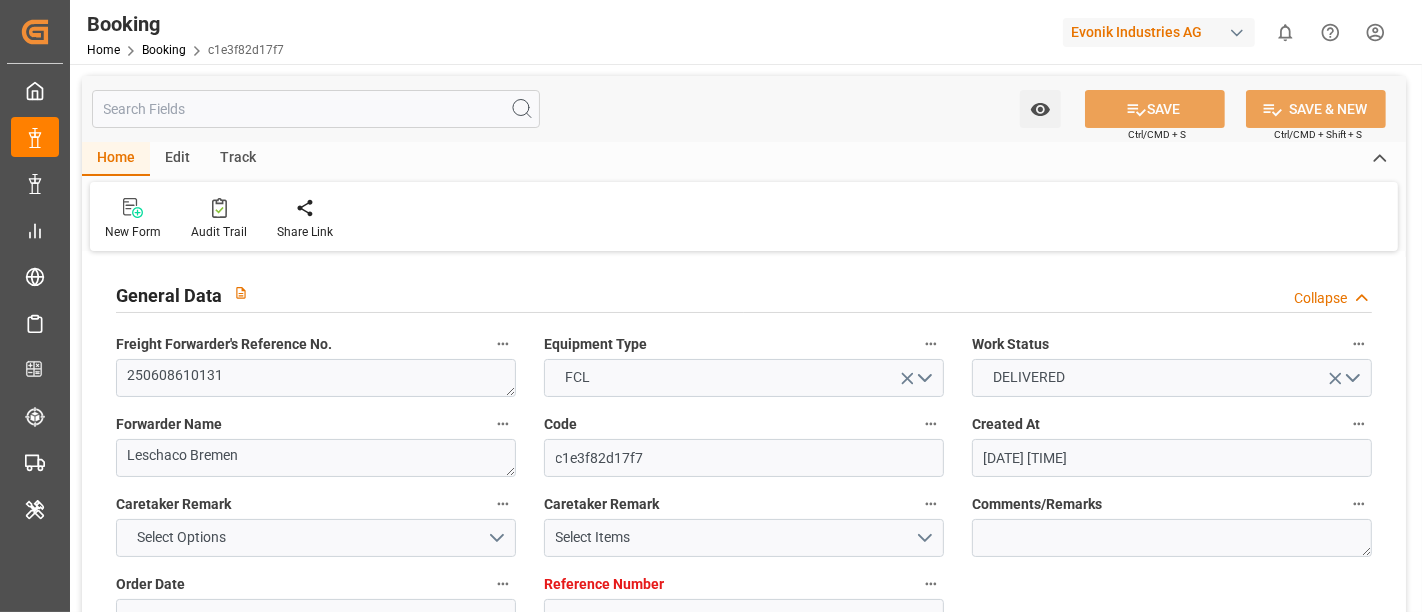 type on "[DATE] [TIME]" 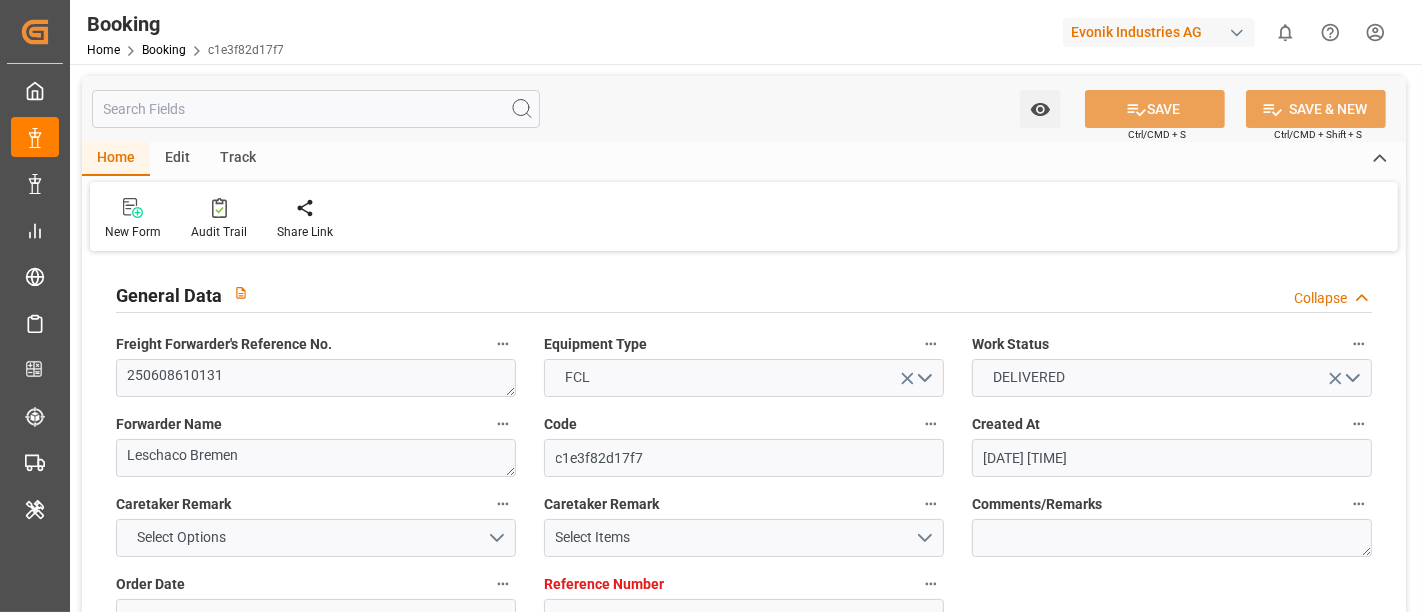 type on "[DATE] [TIME]" 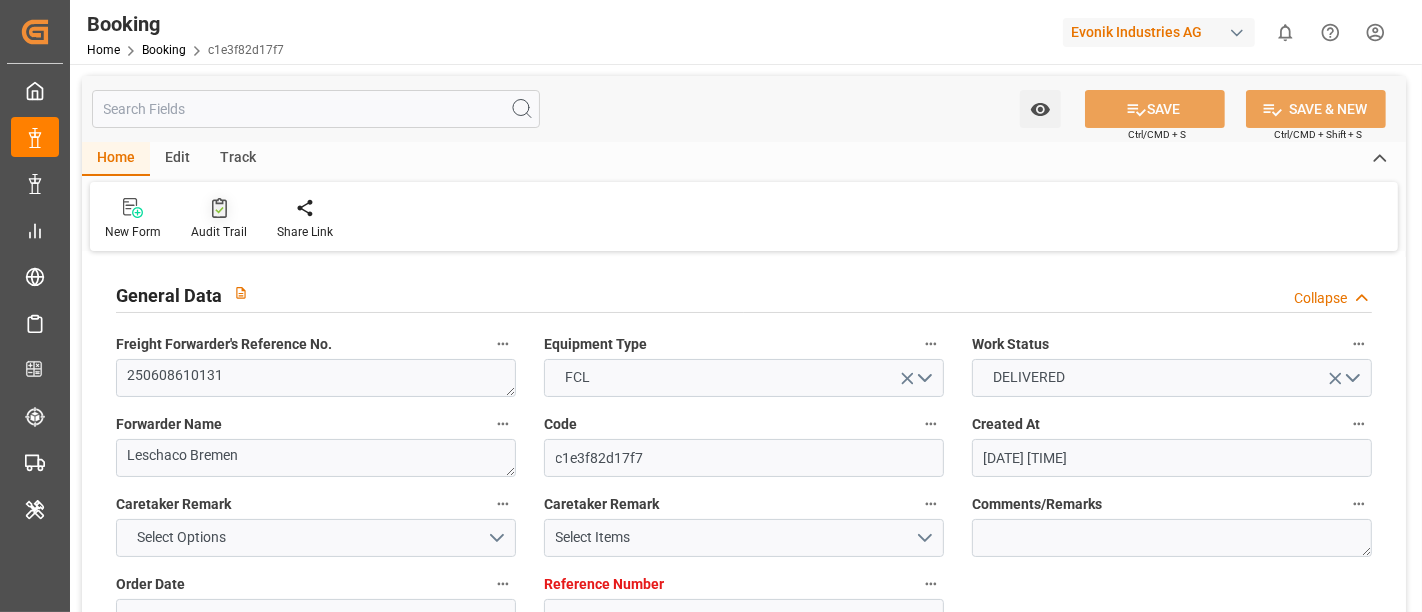 click on "Audit Trail" at bounding box center (219, 232) 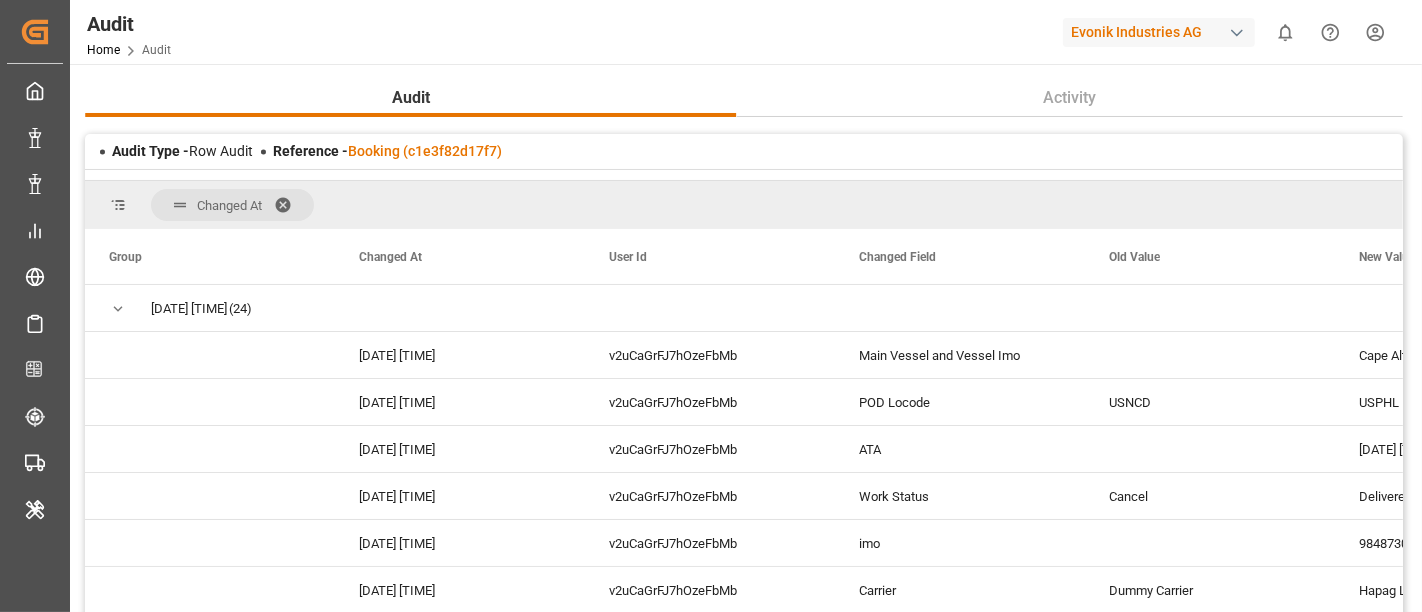 click at bounding box center [290, 205] 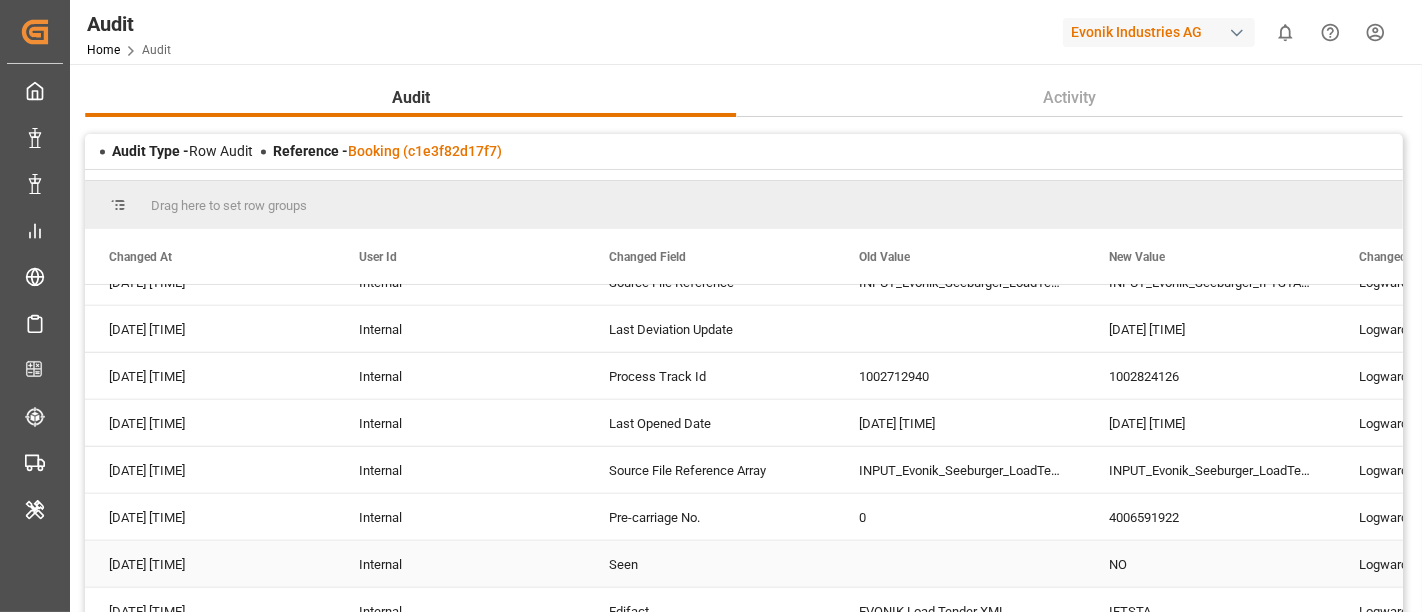scroll, scrollTop: 1822, scrollLeft: 0, axis: vertical 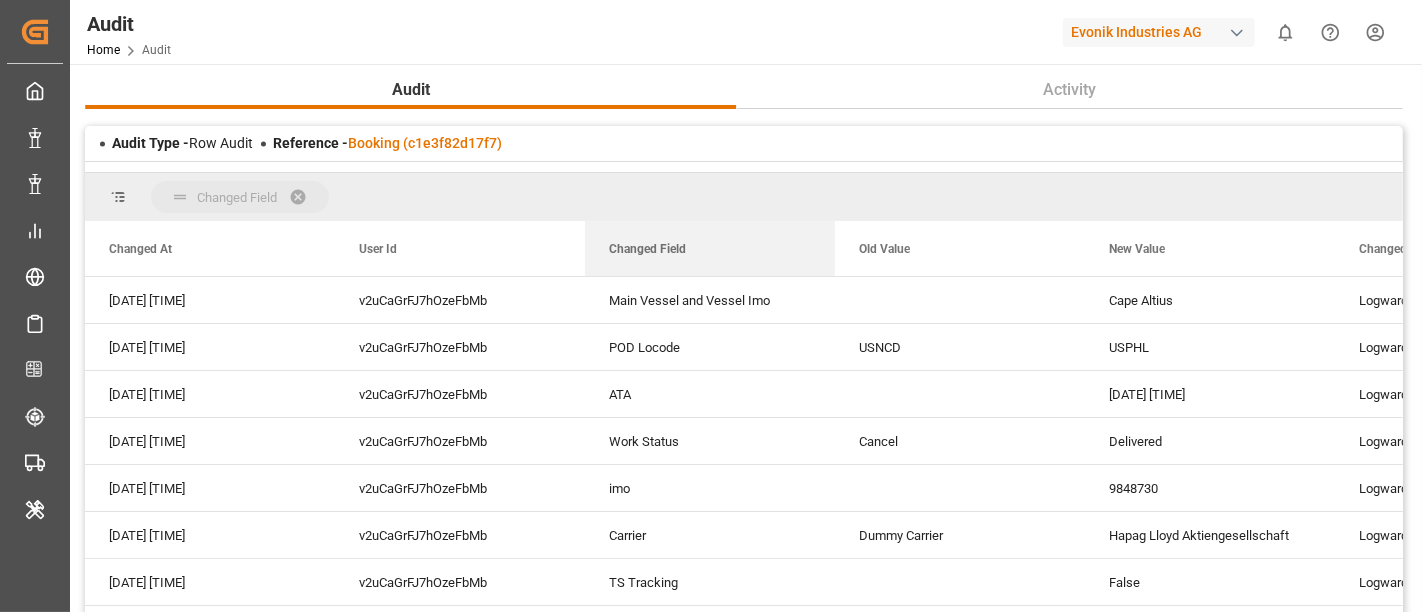 drag, startPoint x: 668, startPoint y: 246, endPoint x: 674, endPoint y: 208, distance: 38.470768 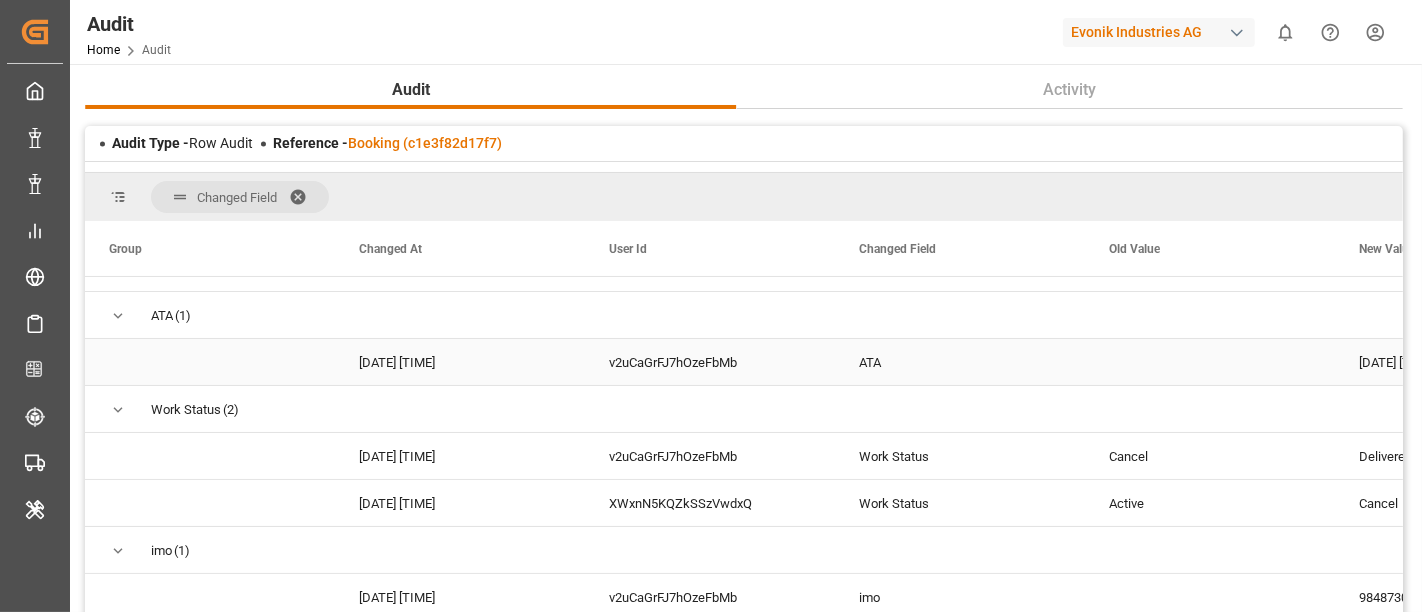 scroll, scrollTop: 175, scrollLeft: 0, axis: vertical 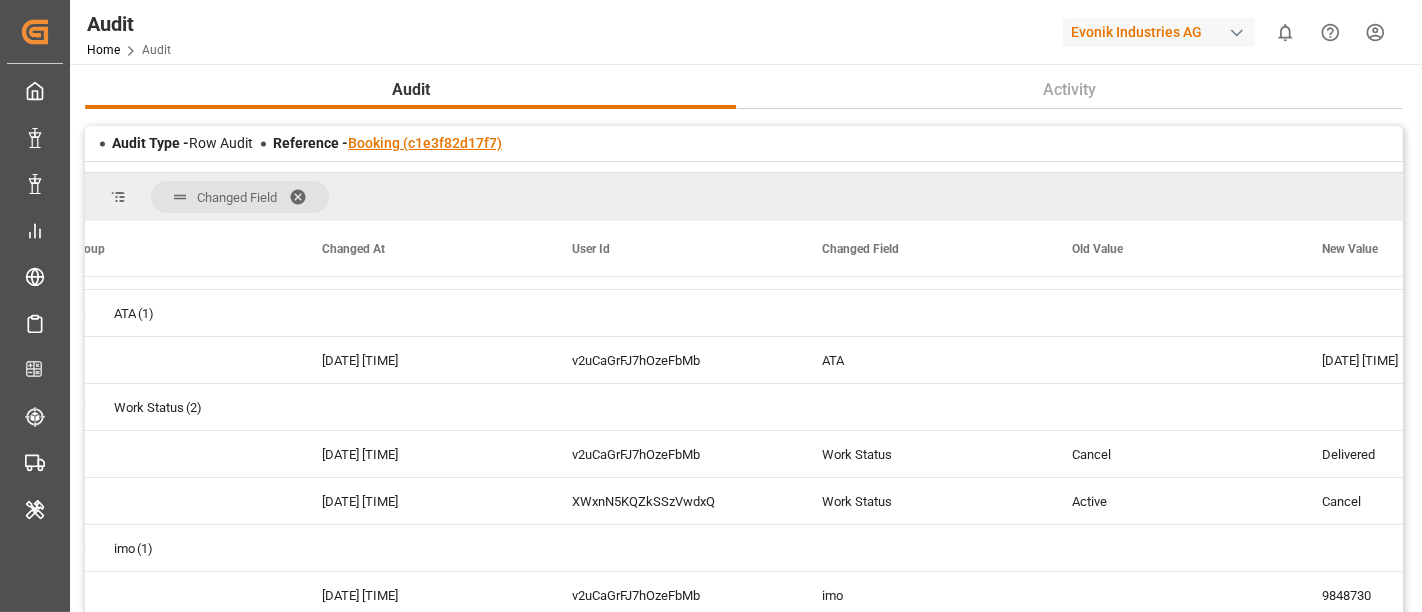 click on "Booking (c1e3f82d17f7)" at bounding box center (425, 143) 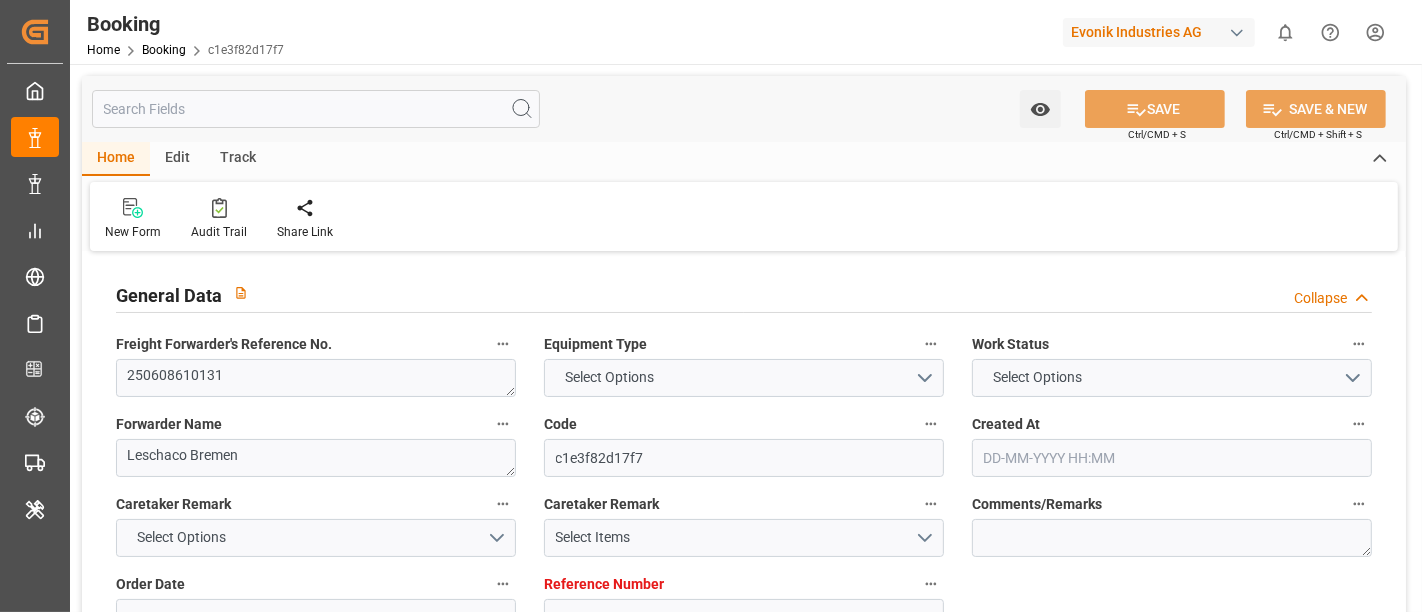 type on "4006591922" 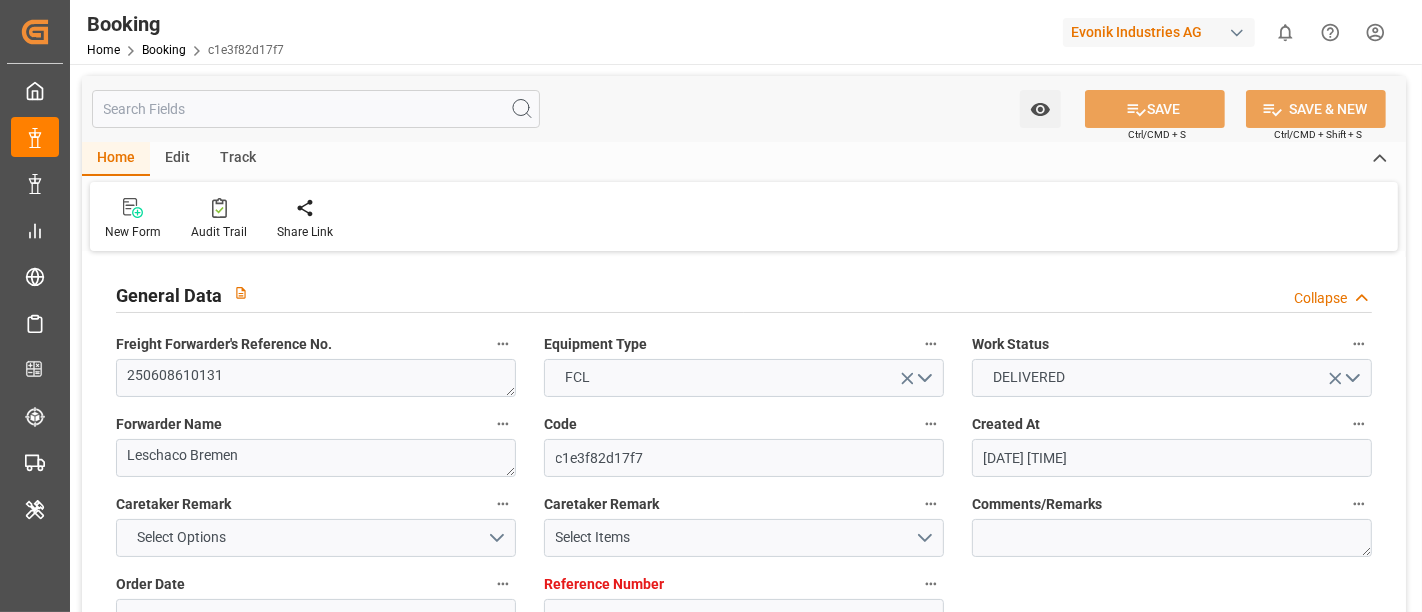 type on "[DATE] [TIME]" 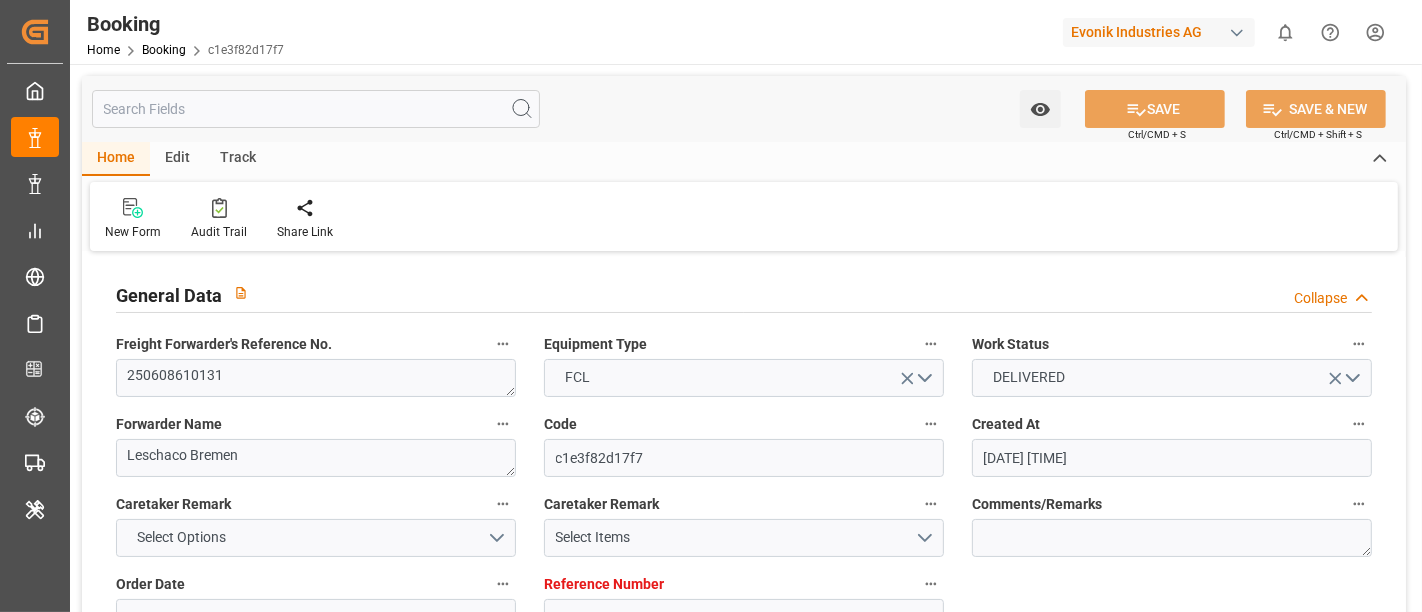type on "01-07-2025" 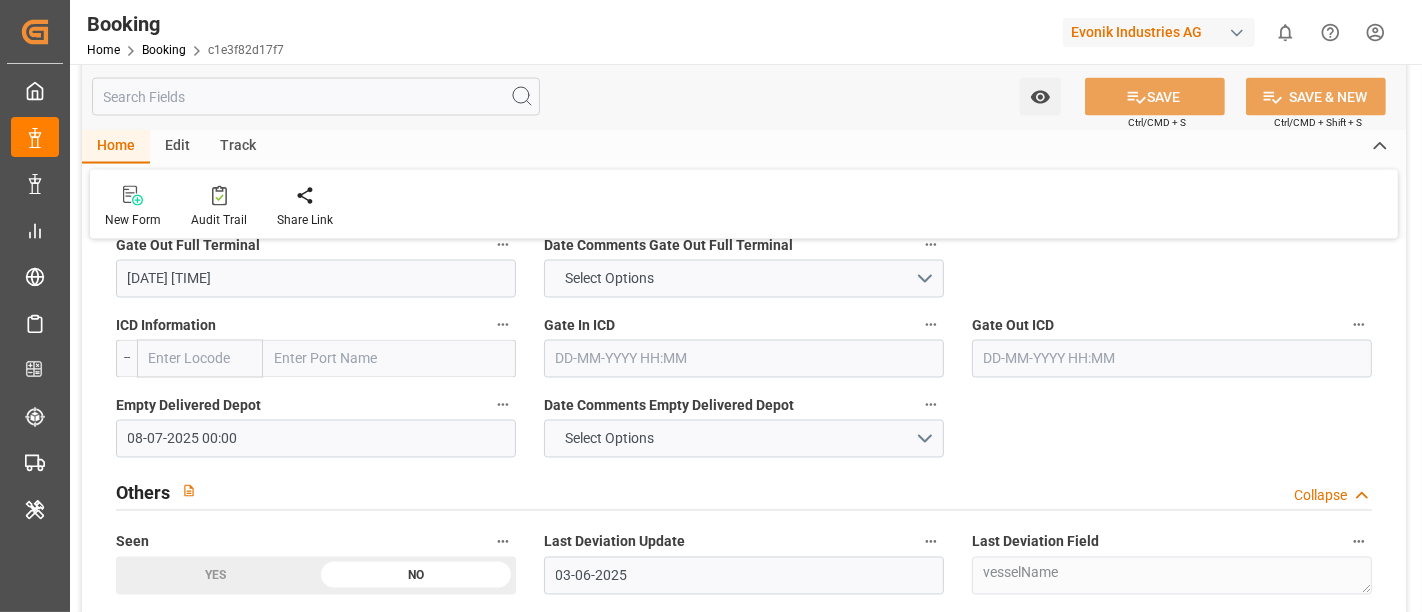 scroll, scrollTop: 3022, scrollLeft: 0, axis: vertical 